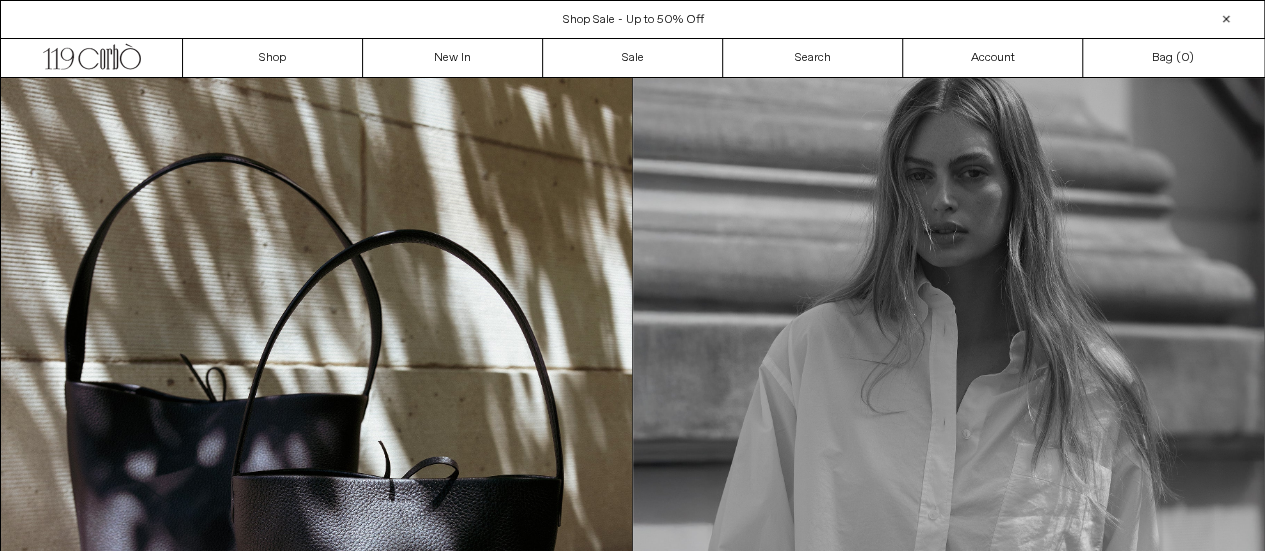 scroll, scrollTop: 0, scrollLeft: 0, axis: both 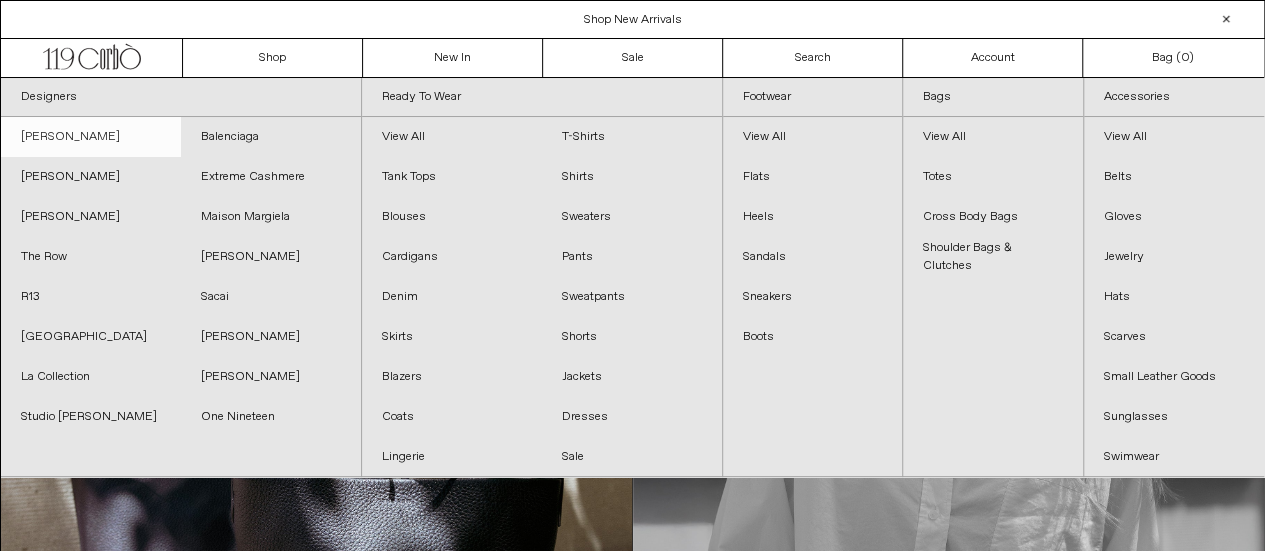 click on "[PERSON_NAME]" at bounding box center [91, 137] 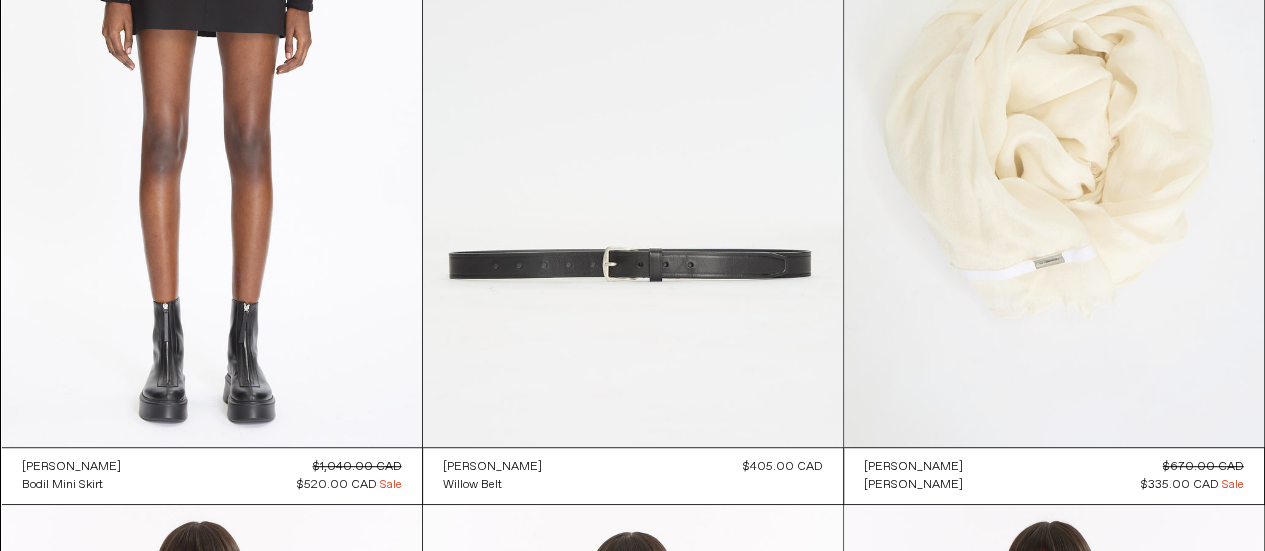 scroll, scrollTop: 0, scrollLeft: 0, axis: both 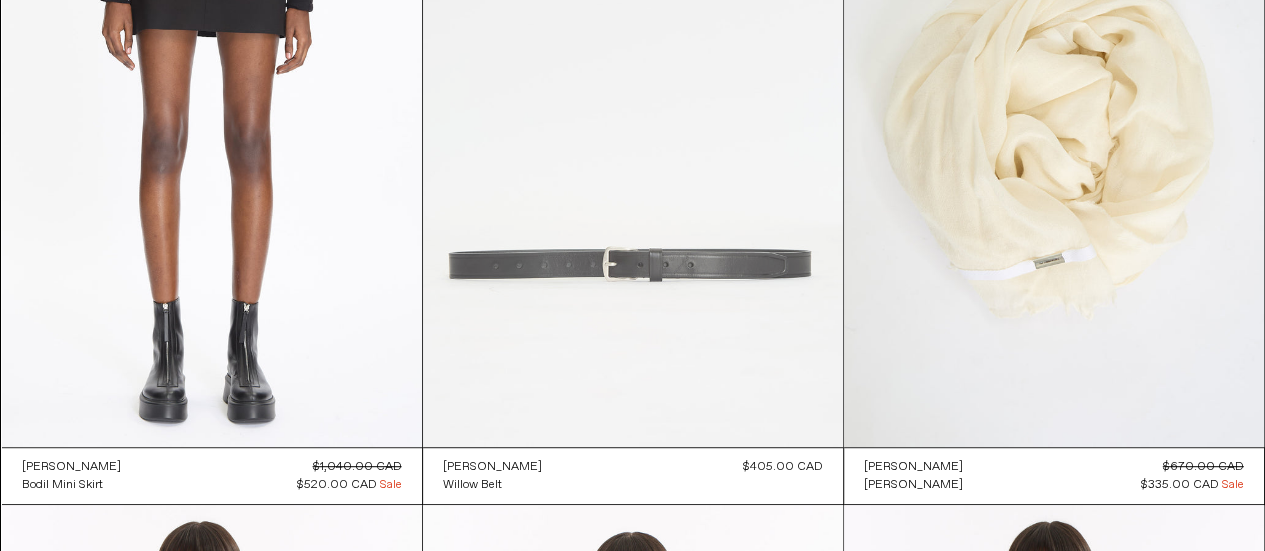 click at bounding box center [633, 132] 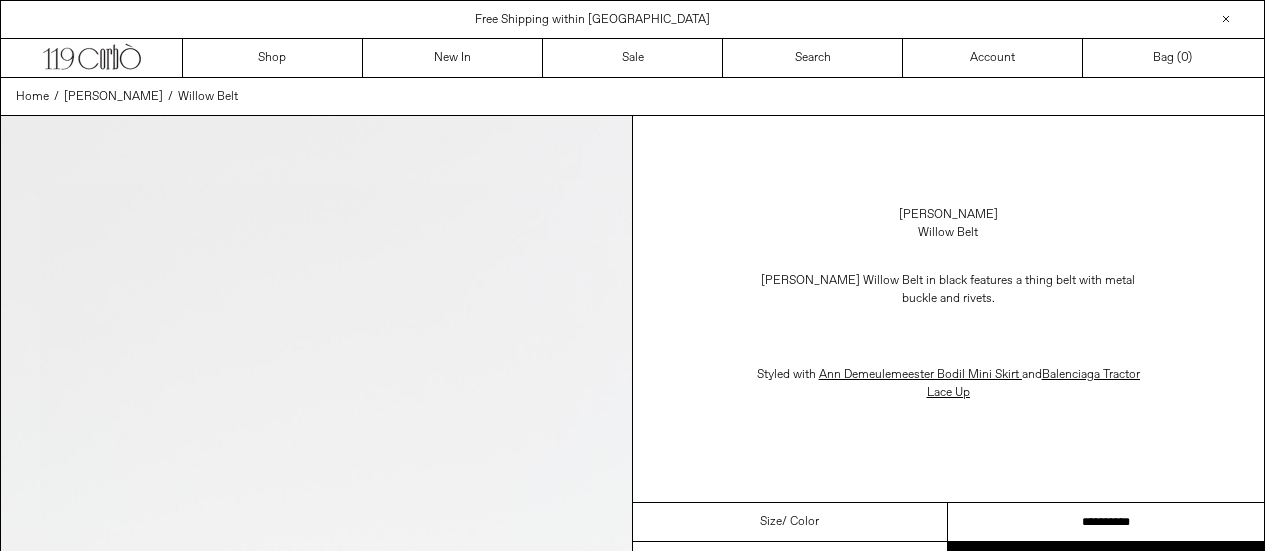 scroll, scrollTop: 0, scrollLeft: 0, axis: both 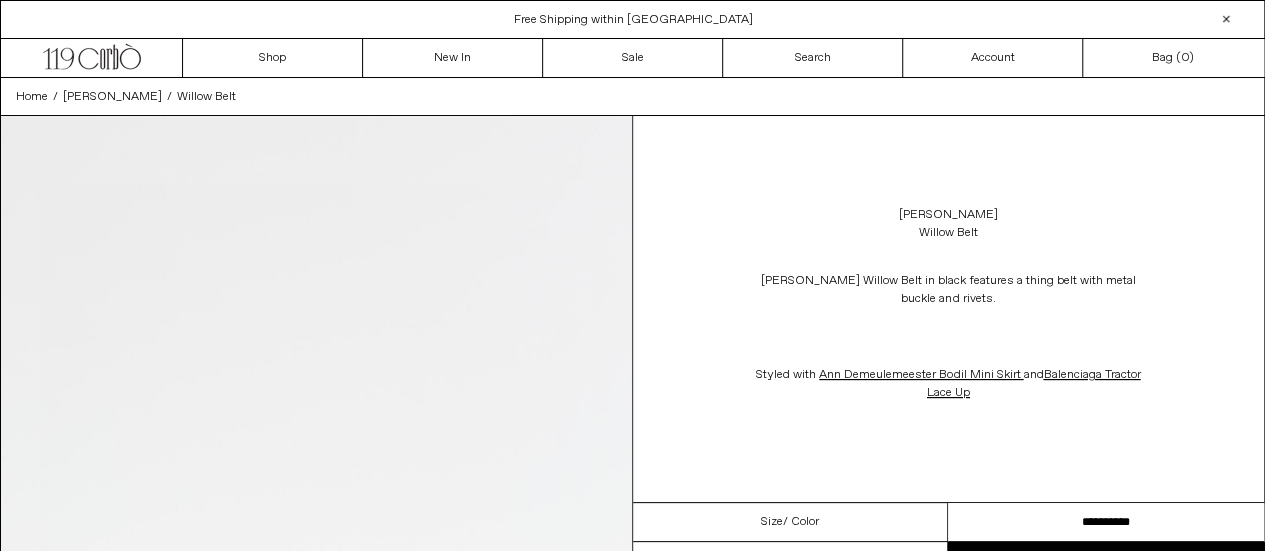 drag, startPoint x: 1100, startPoint y: 517, endPoint x: 1254, endPoint y: 516, distance: 154.00325 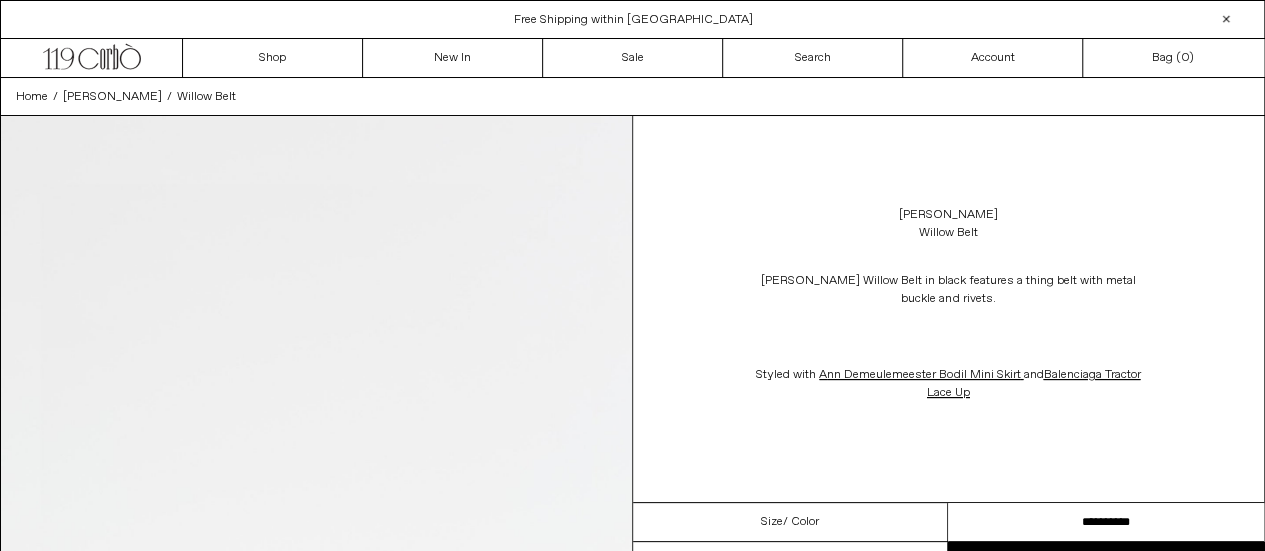 scroll, scrollTop: 0, scrollLeft: 0, axis: both 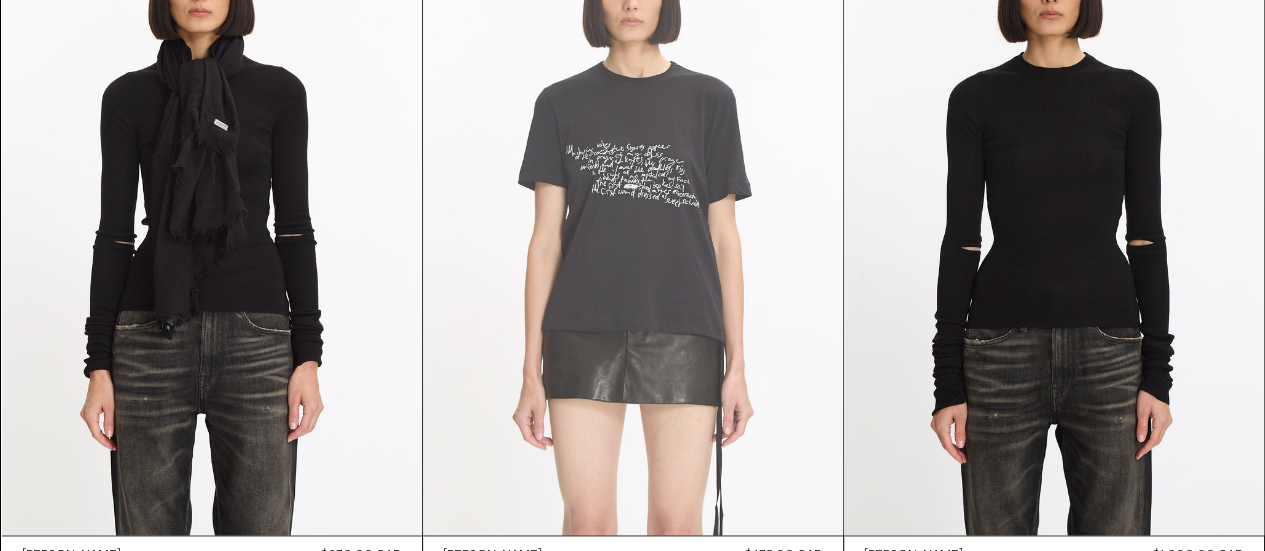 click at bounding box center (633, 220) 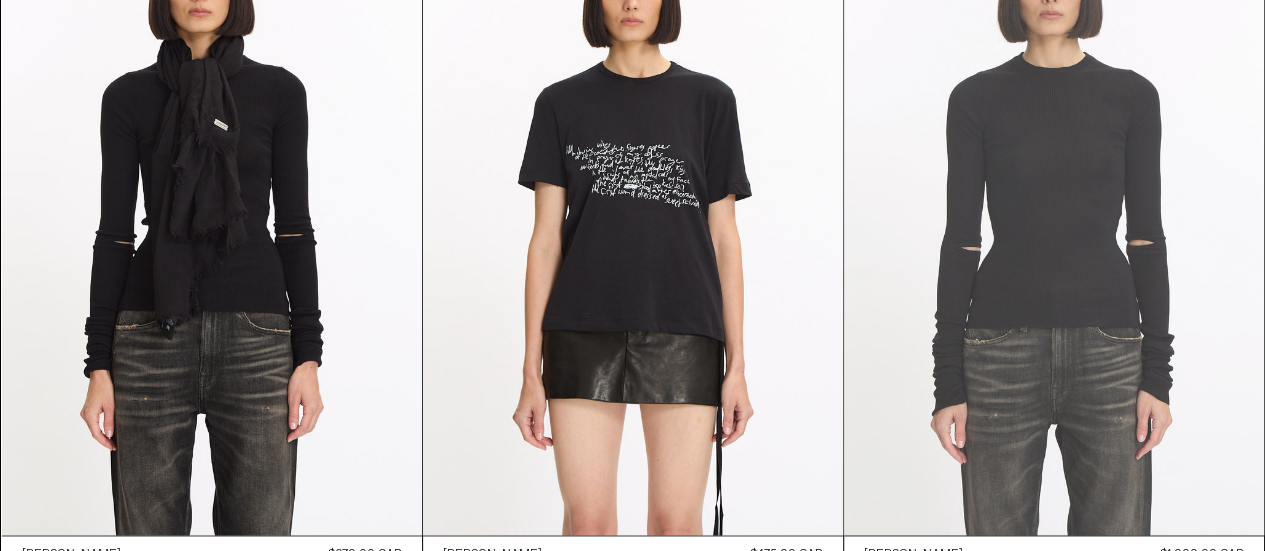 click at bounding box center (1054, 220) 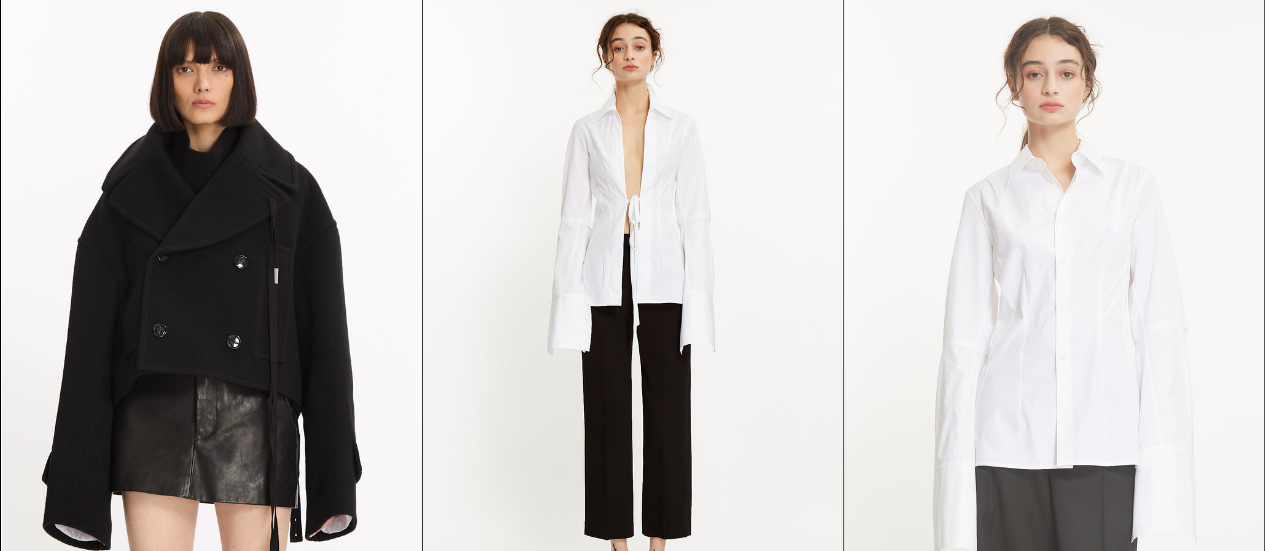 scroll, scrollTop: 1700, scrollLeft: 0, axis: vertical 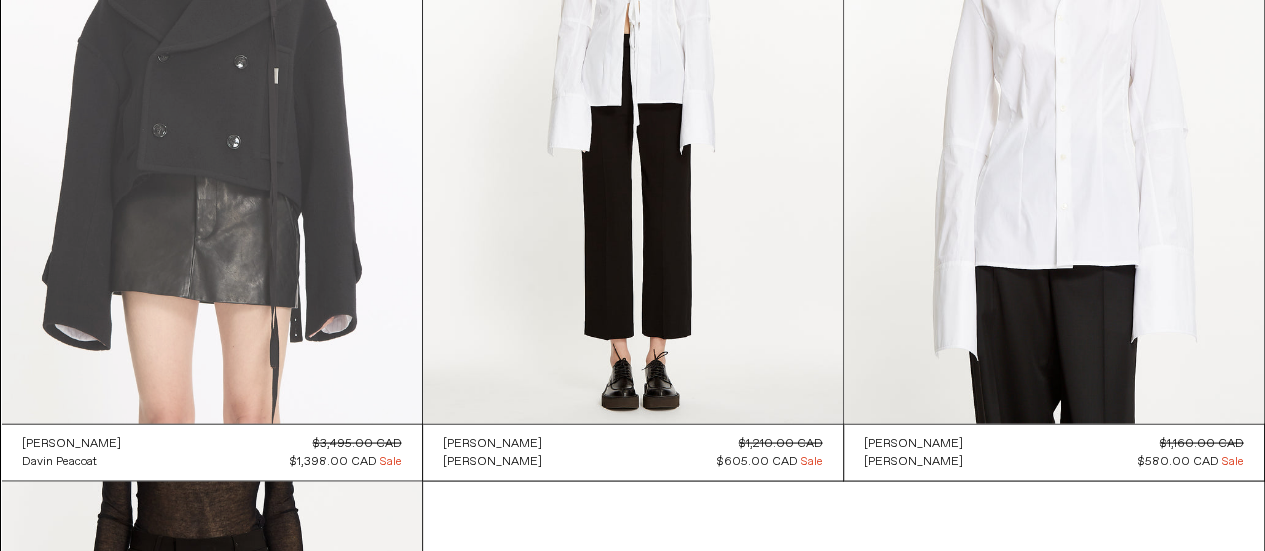 click at bounding box center (212, 108) 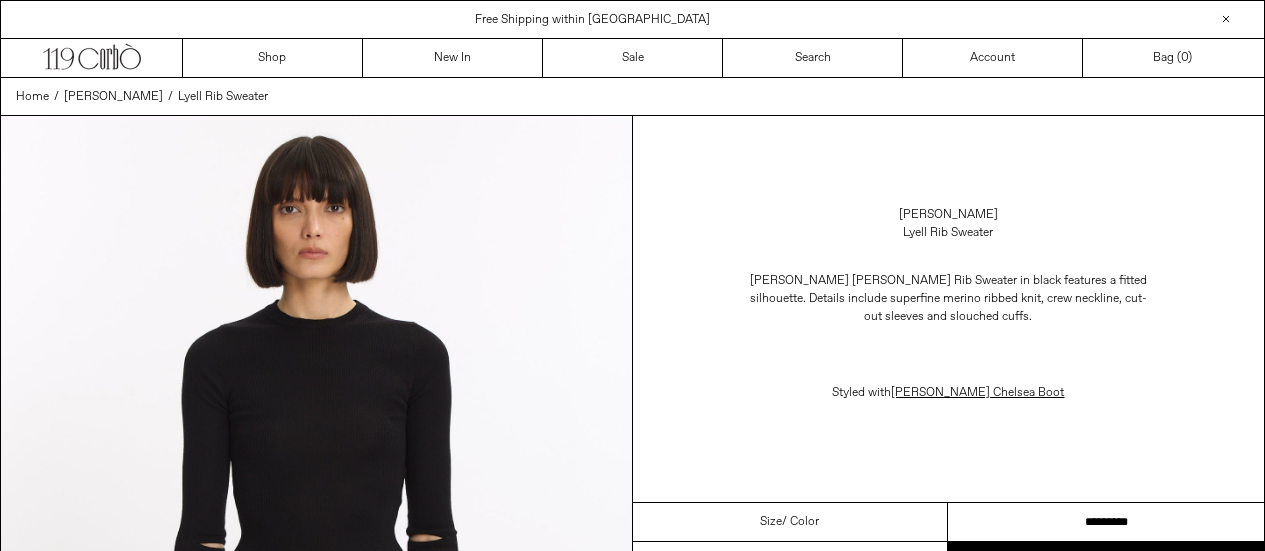 scroll, scrollTop: 0, scrollLeft: 0, axis: both 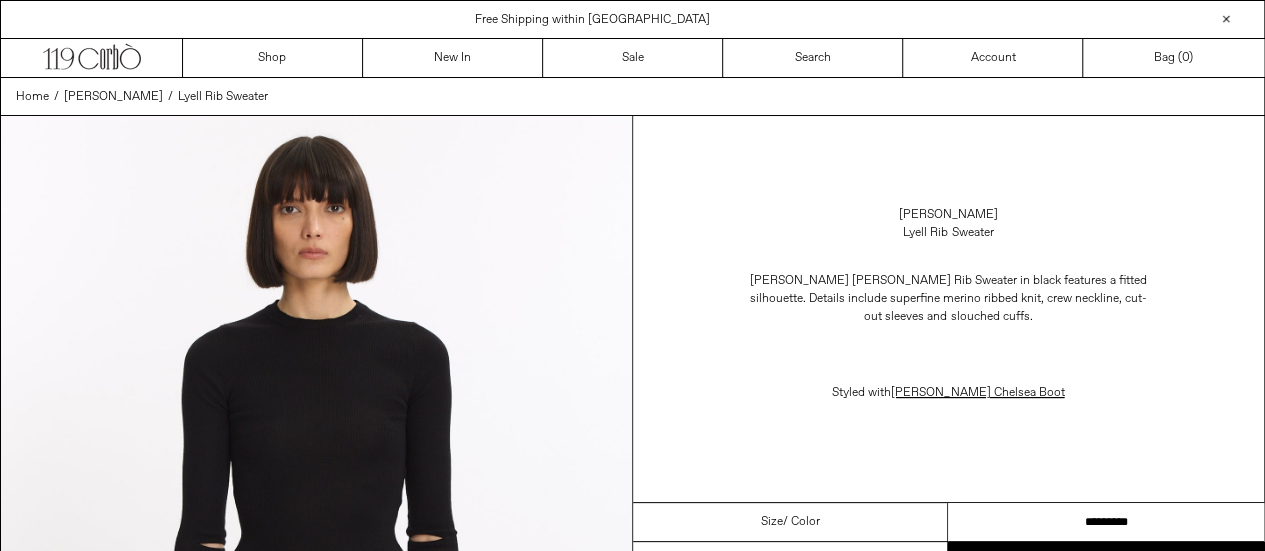 drag, startPoint x: 1142, startPoint y: 517, endPoint x: 1164, endPoint y: 518, distance: 22.022715 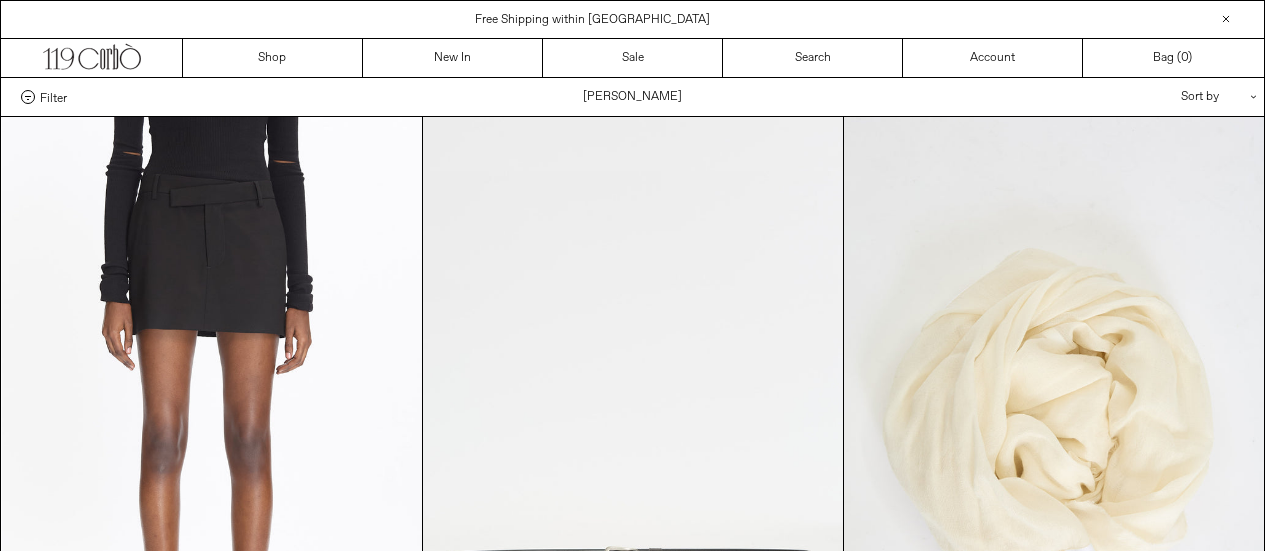 scroll, scrollTop: 1700, scrollLeft: 0, axis: vertical 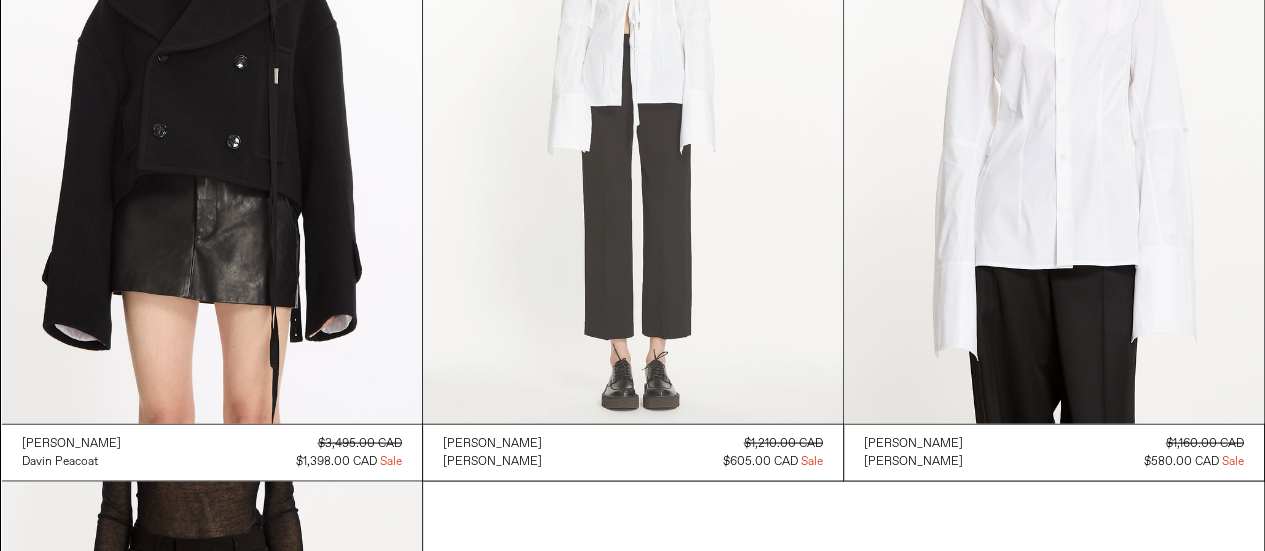click at bounding box center (633, 108) 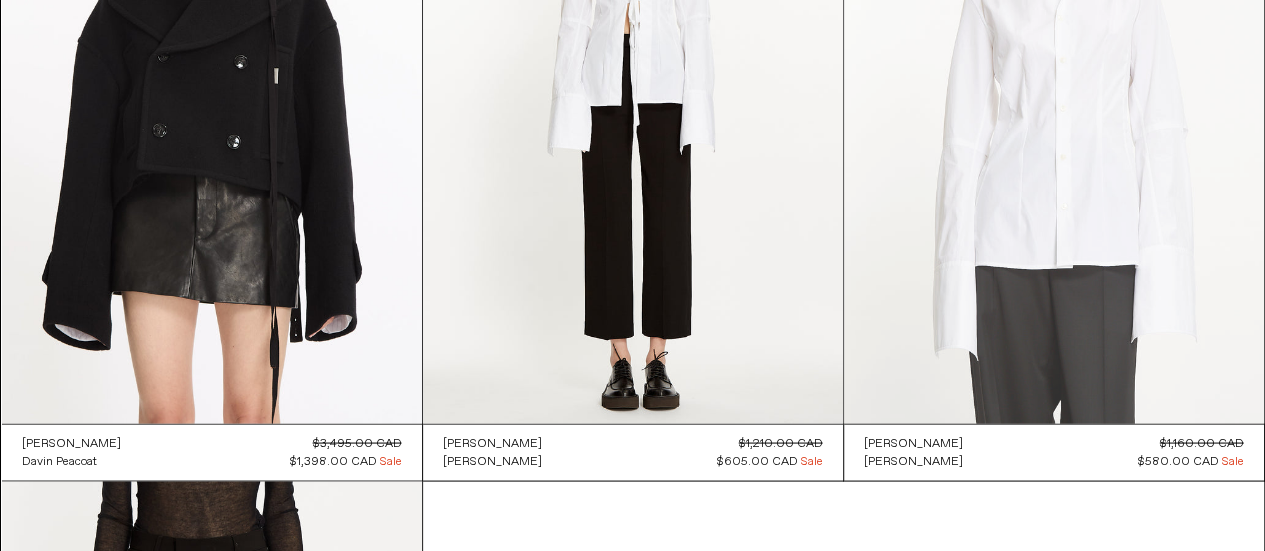 scroll, scrollTop: 0, scrollLeft: 0, axis: both 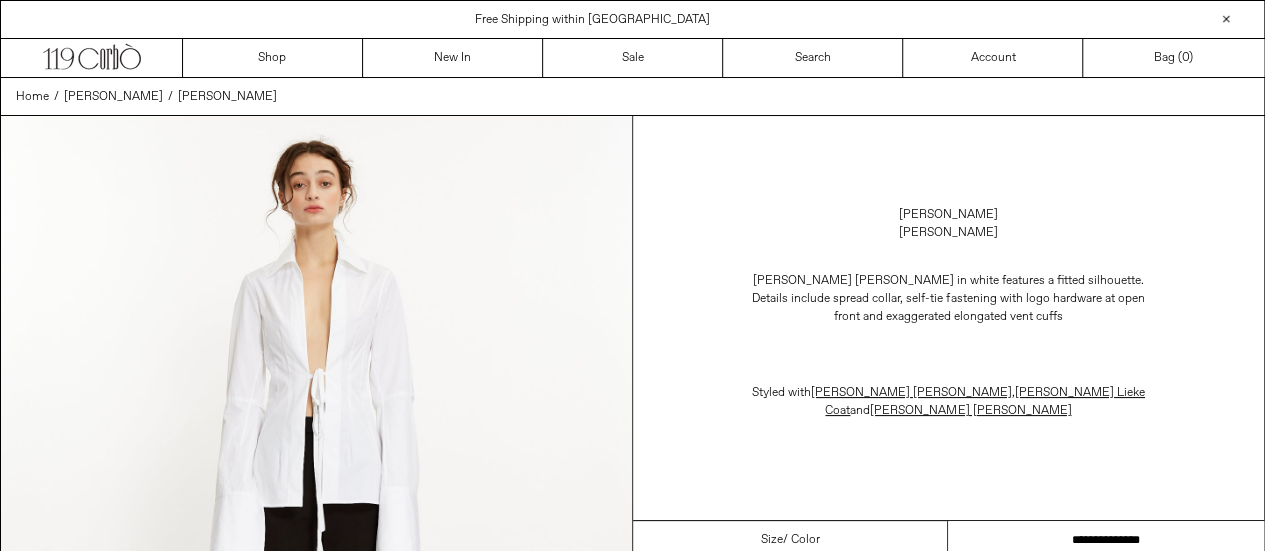 click on "**********" at bounding box center (1106, 540) 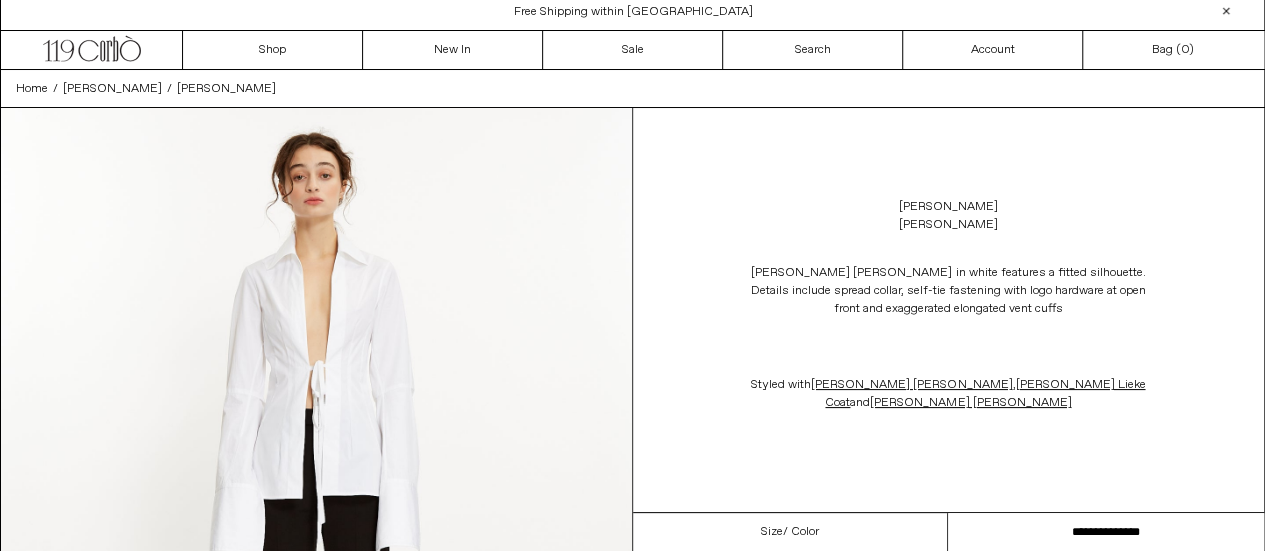 scroll, scrollTop: 0, scrollLeft: 0, axis: both 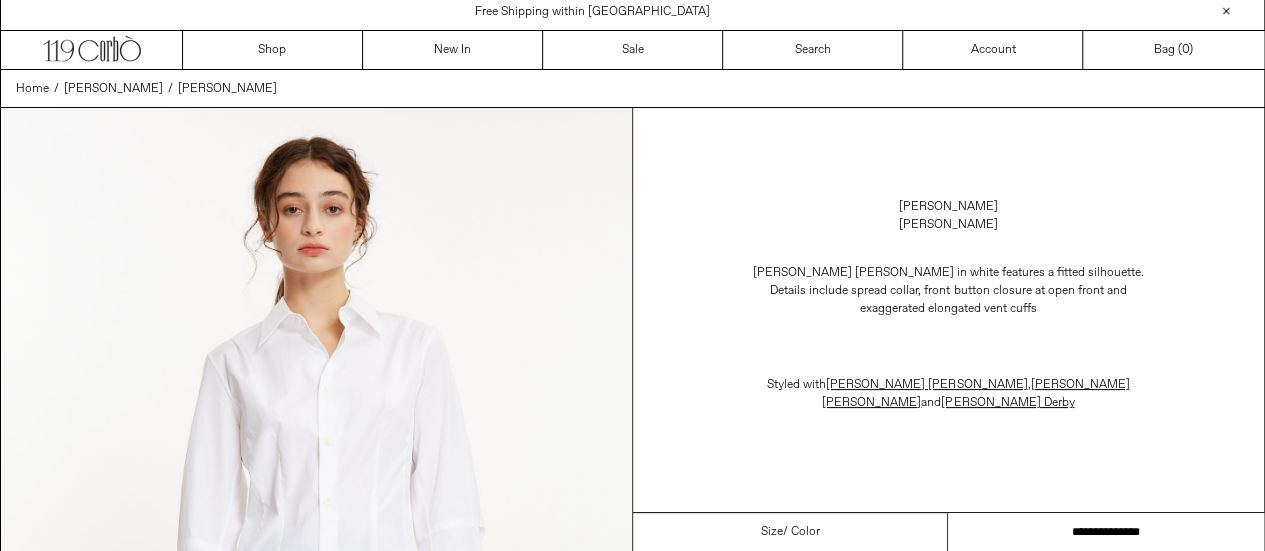 drag, startPoint x: 1086, startPoint y: 533, endPoint x: 1116, endPoint y: 537, distance: 30.265491 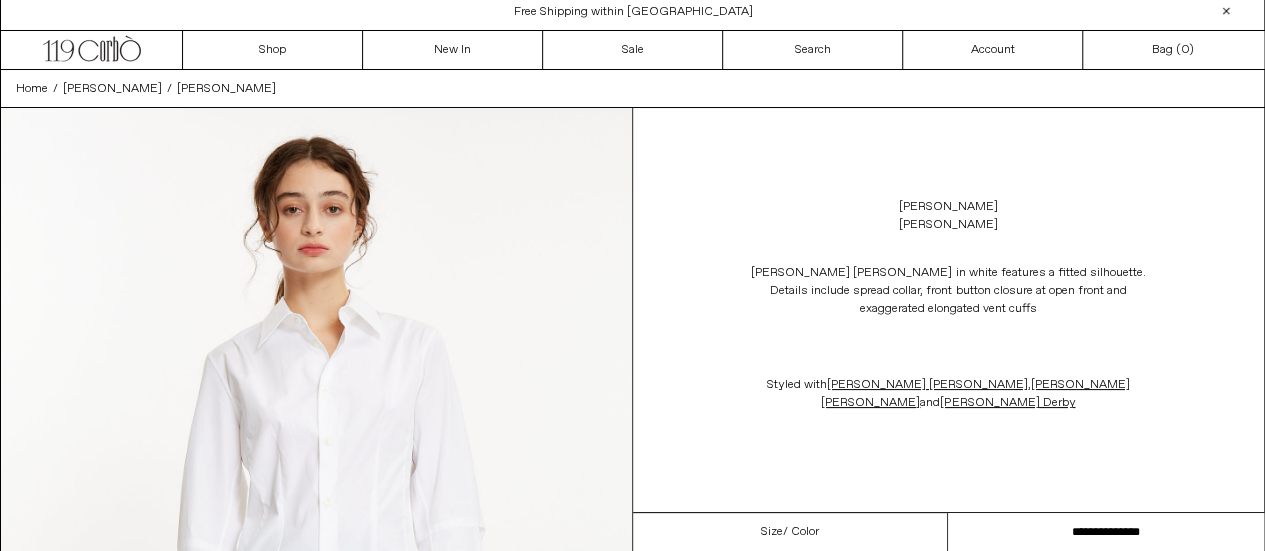scroll, scrollTop: 0, scrollLeft: 0, axis: both 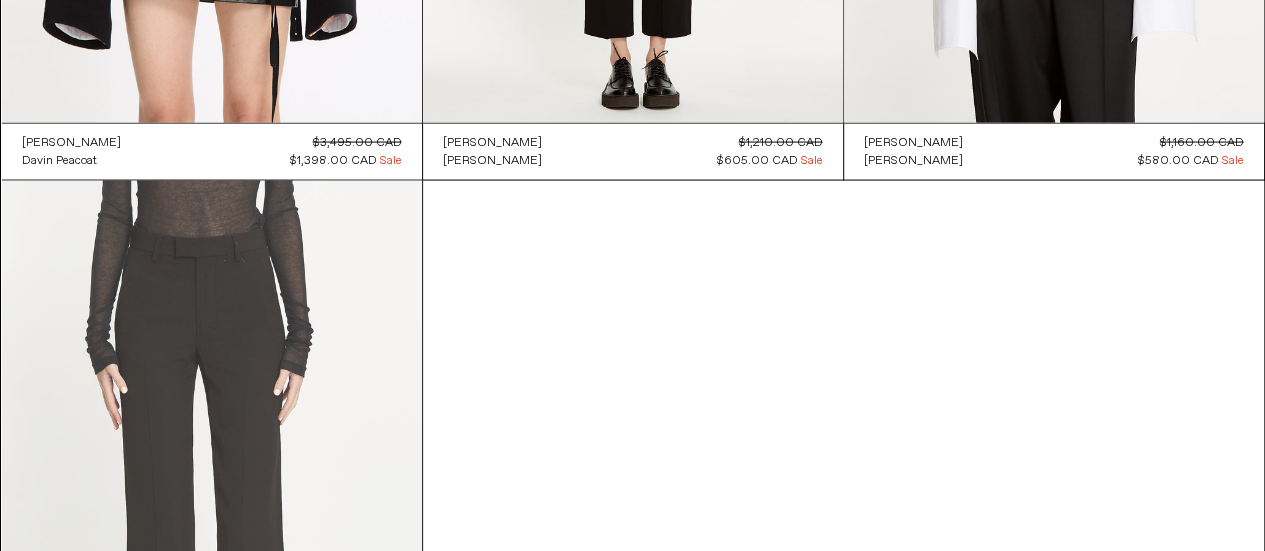 click at bounding box center [212, 496] 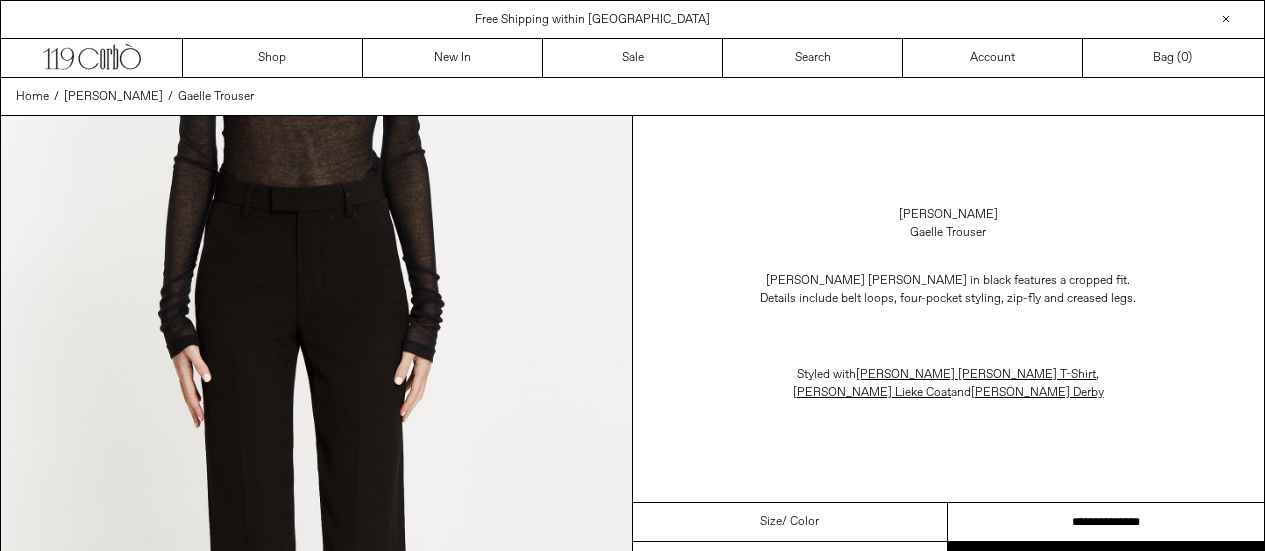 scroll, scrollTop: 0, scrollLeft: 0, axis: both 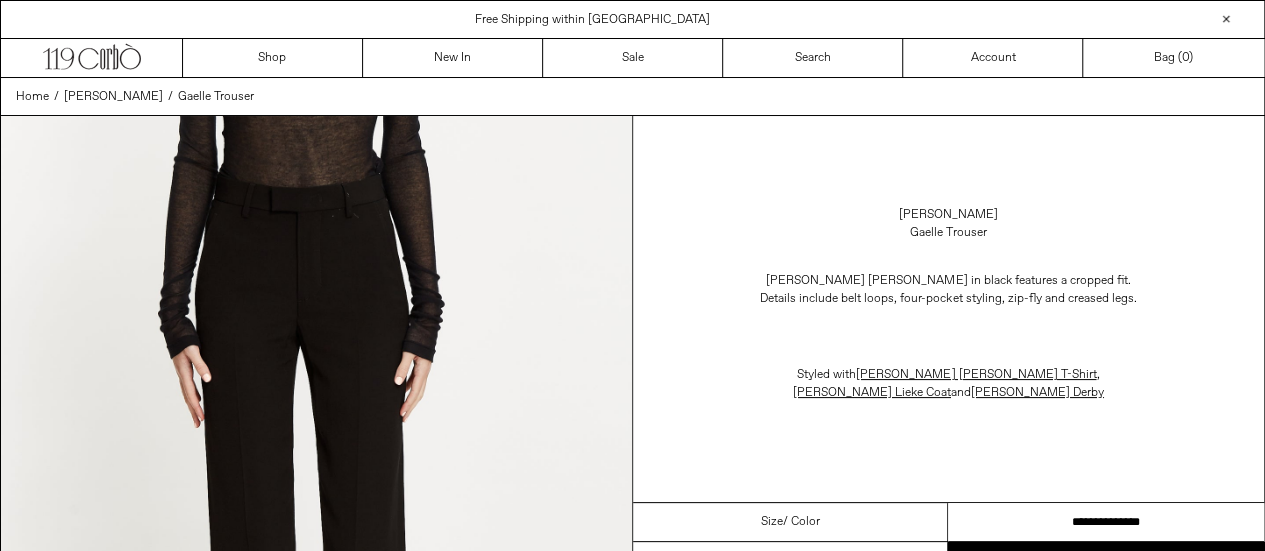 click on "**********" at bounding box center [1106, 522] 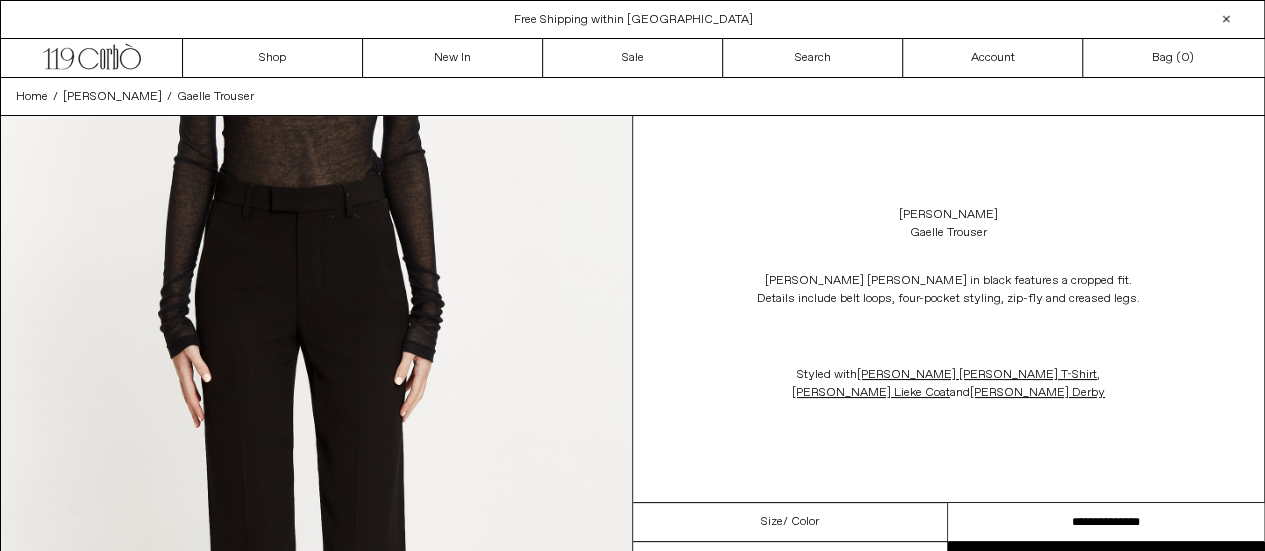 scroll, scrollTop: 0, scrollLeft: 0, axis: both 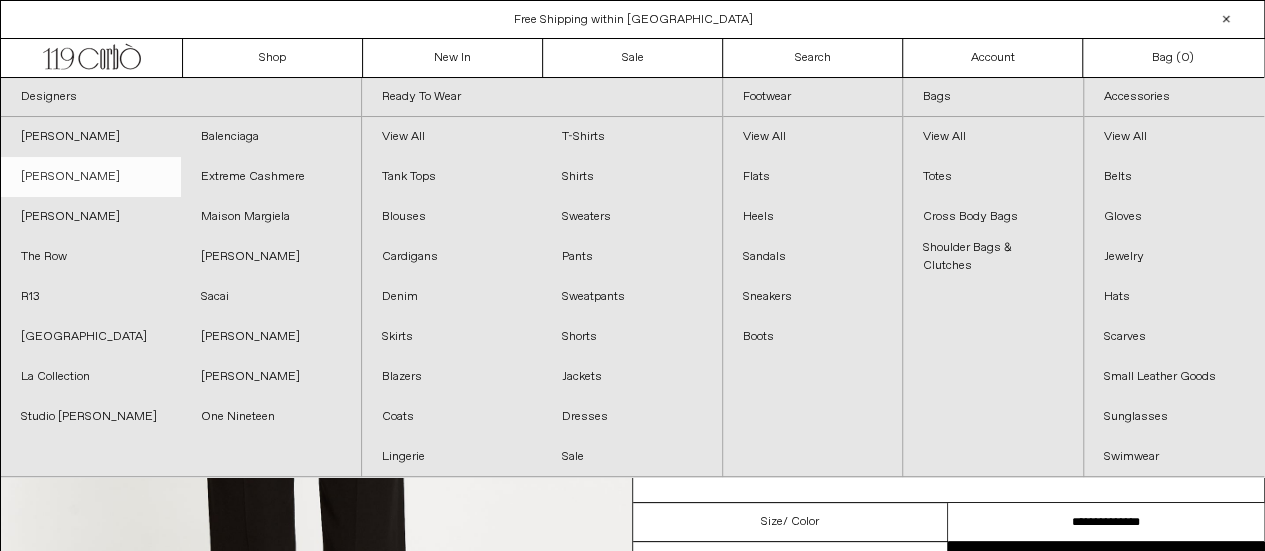 click on "[PERSON_NAME]" at bounding box center (91, 177) 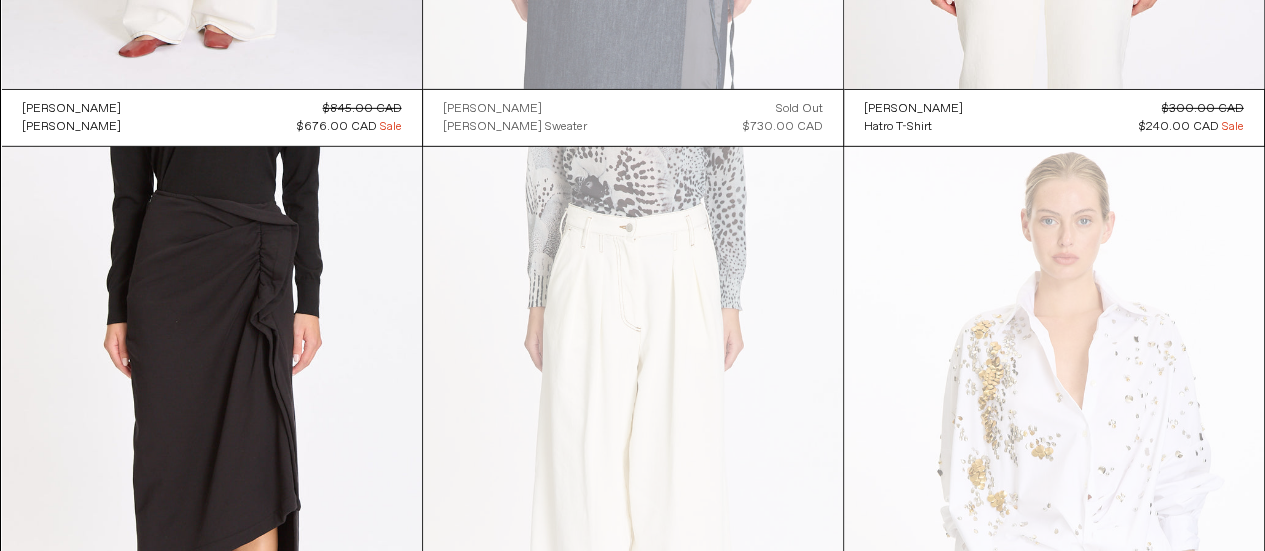 scroll, scrollTop: 6884, scrollLeft: 0, axis: vertical 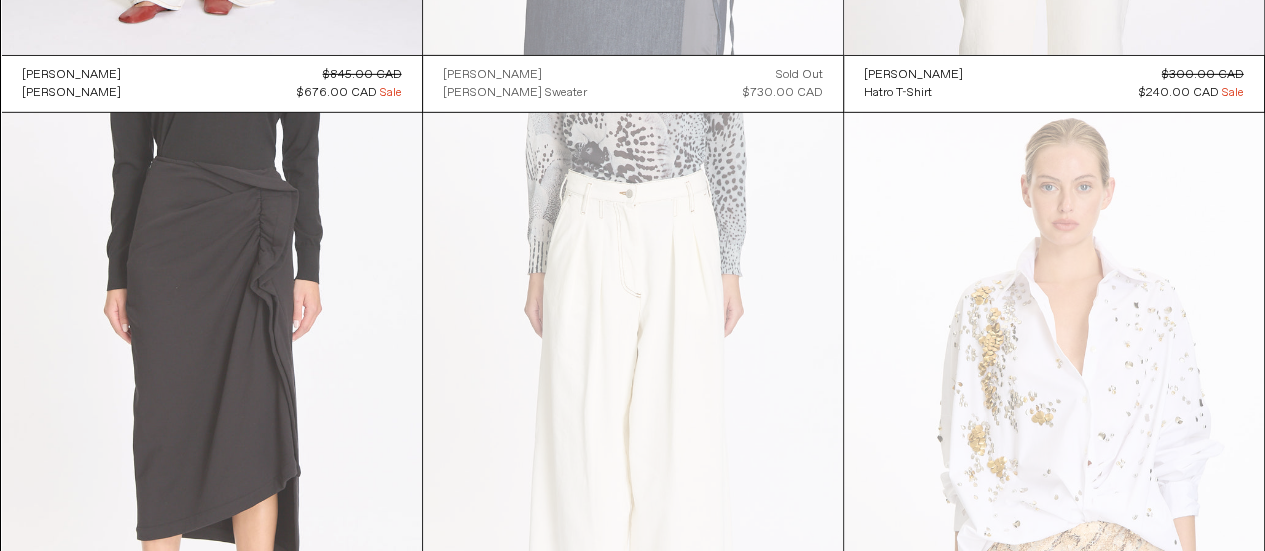 click at bounding box center (212, 428) 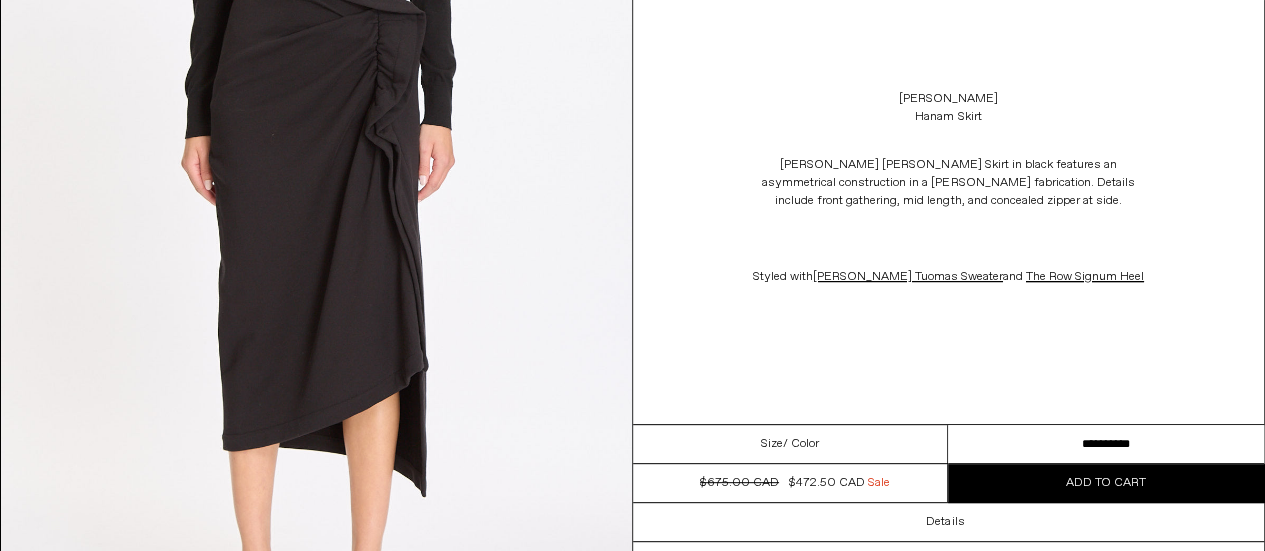 scroll, scrollTop: 0, scrollLeft: 0, axis: both 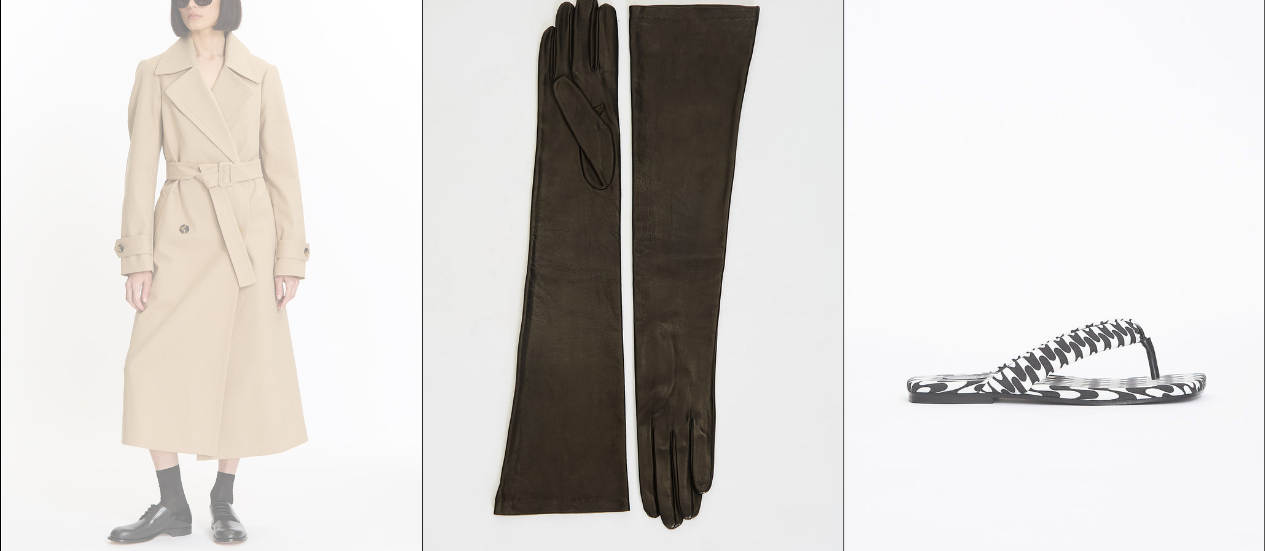 click at bounding box center [1054, 252] 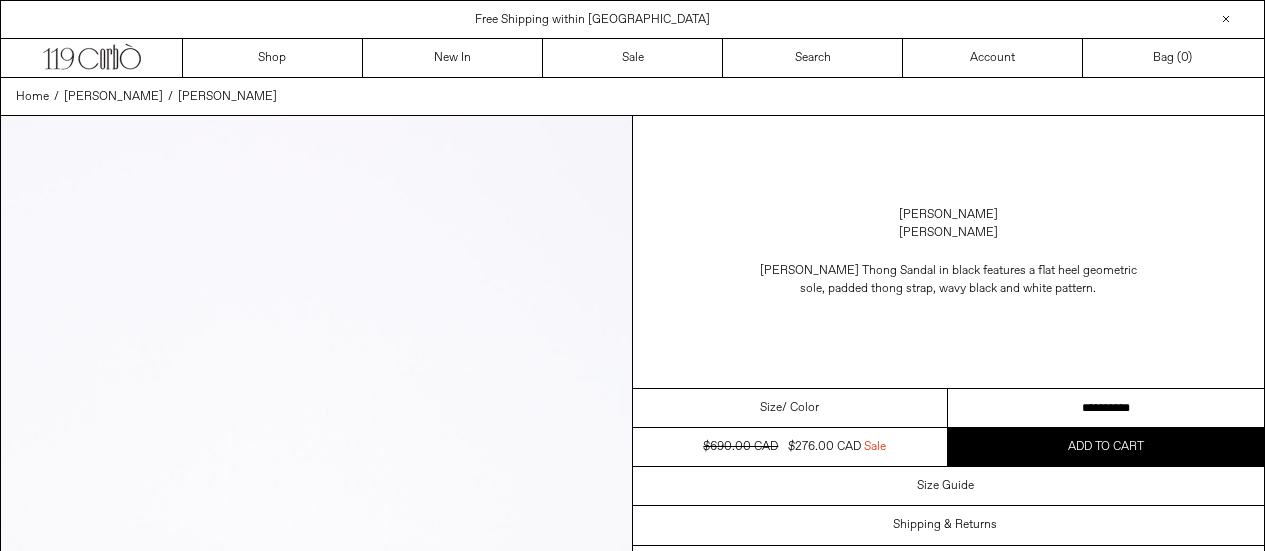 scroll, scrollTop: 0, scrollLeft: 0, axis: both 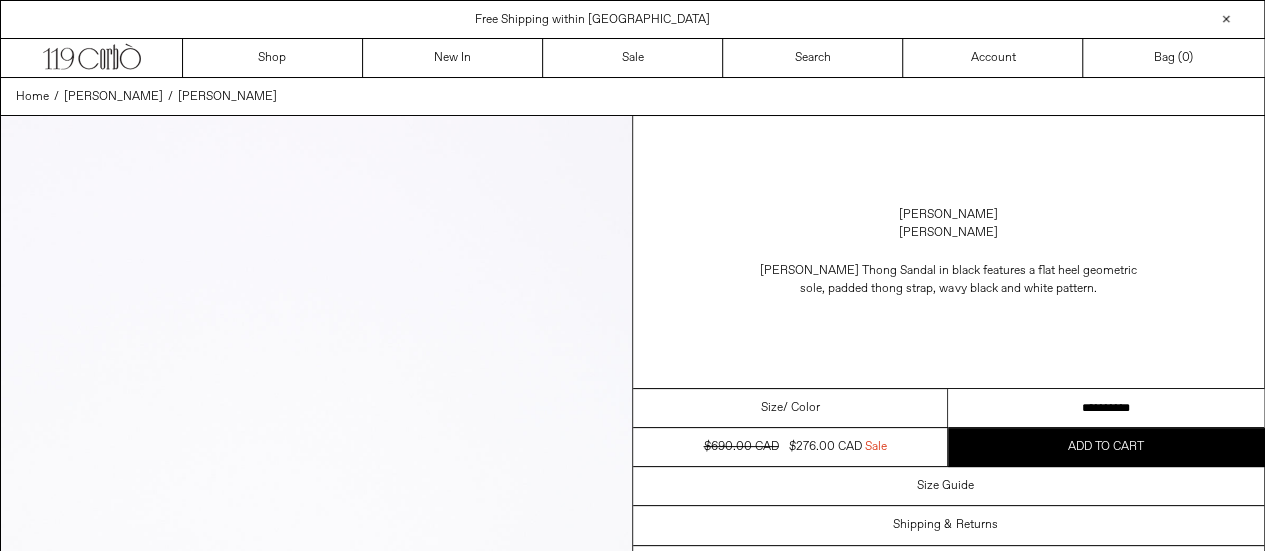 drag, startPoint x: 1084, startPoint y: 400, endPoint x: 1249, endPoint y: 400, distance: 165 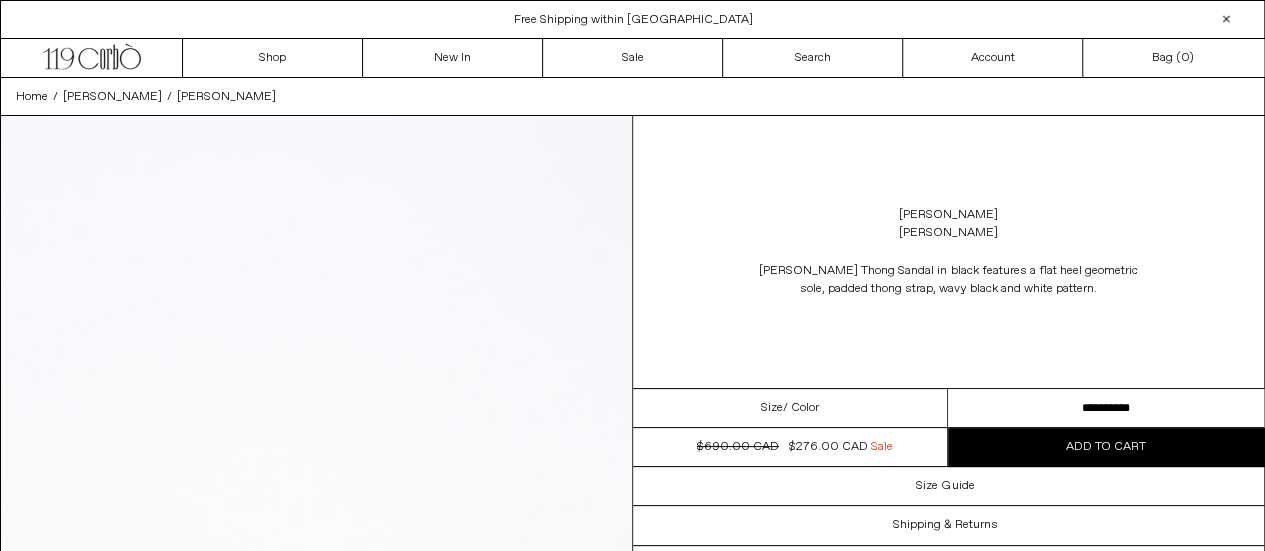 scroll, scrollTop: 0, scrollLeft: 0, axis: both 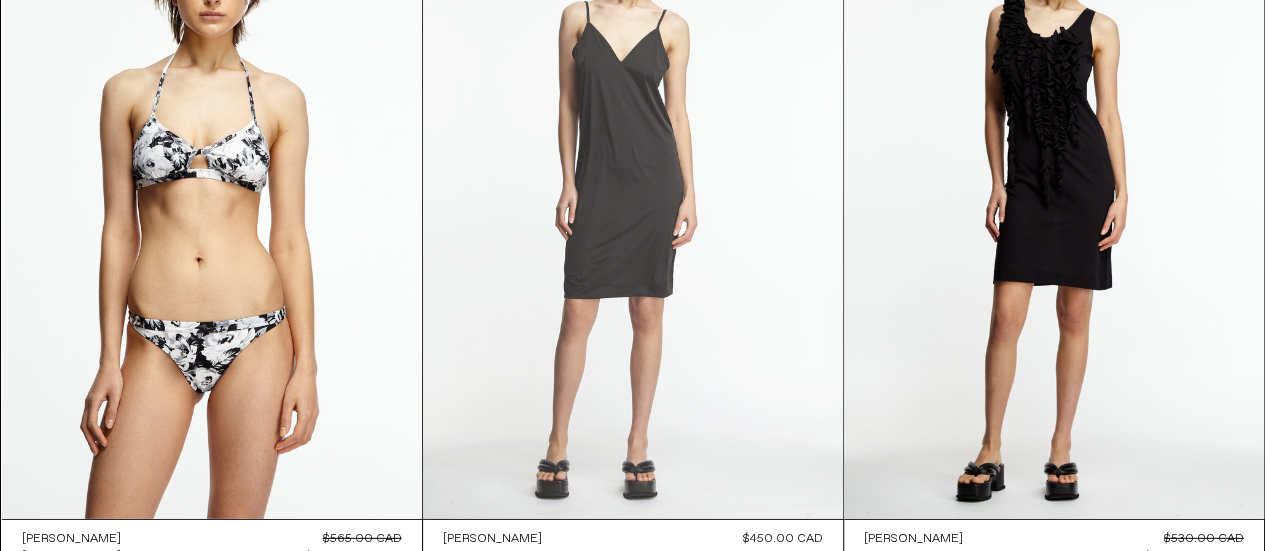 click at bounding box center (633, 204) 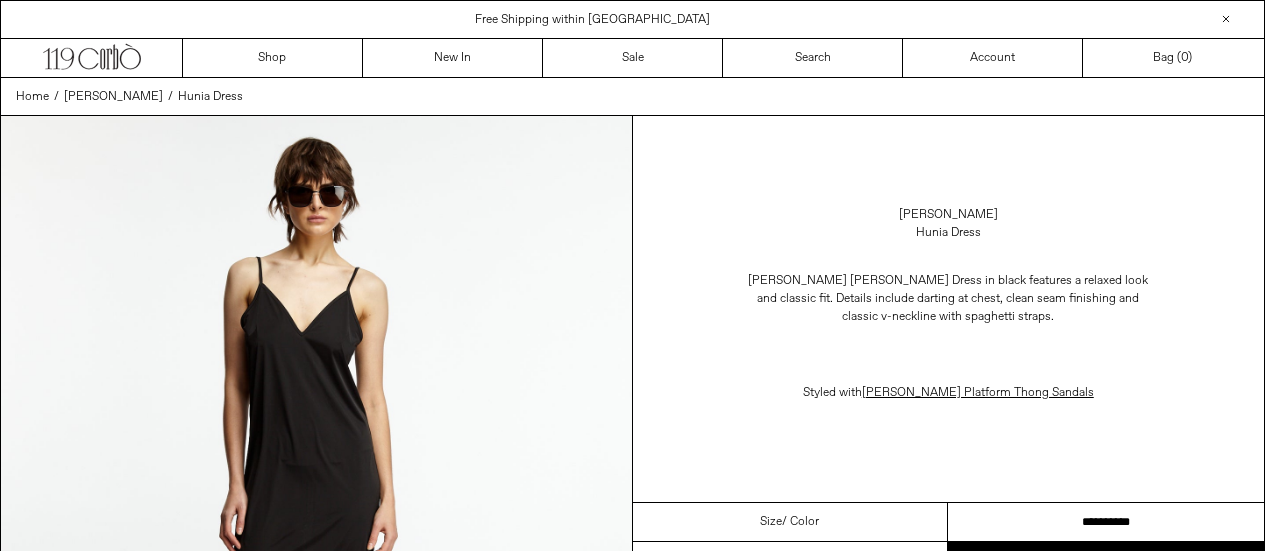 scroll, scrollTop: 0, scrollLeft: 0, axis: both 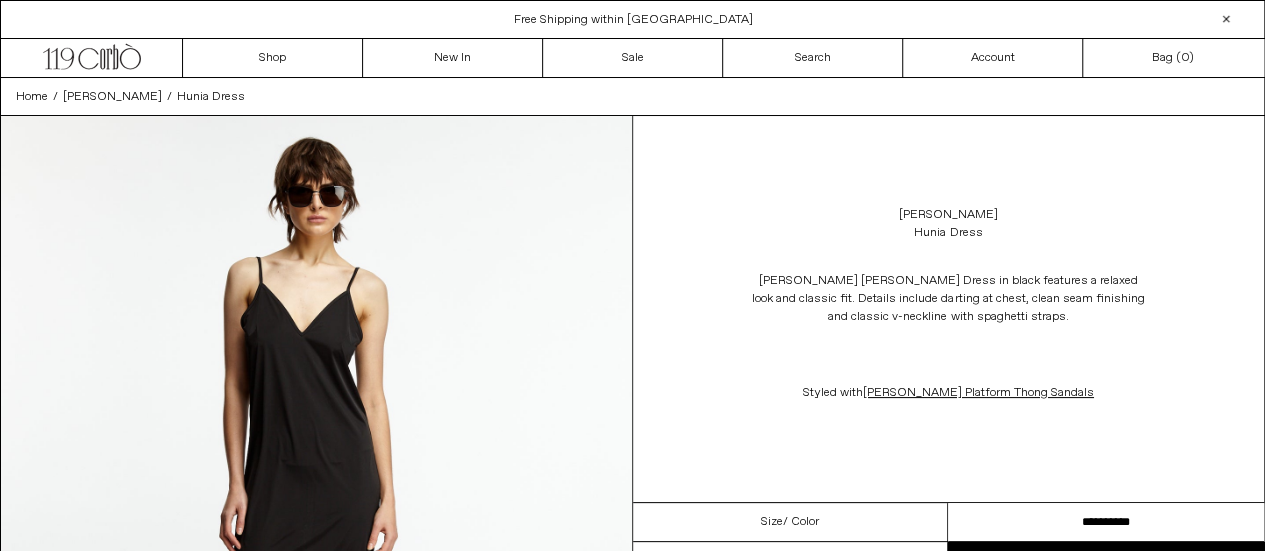 drag, startPoint x: 1154, startPoint y: 518, endPoint x: 1279, endPoint y: 510, distance: 125.25574 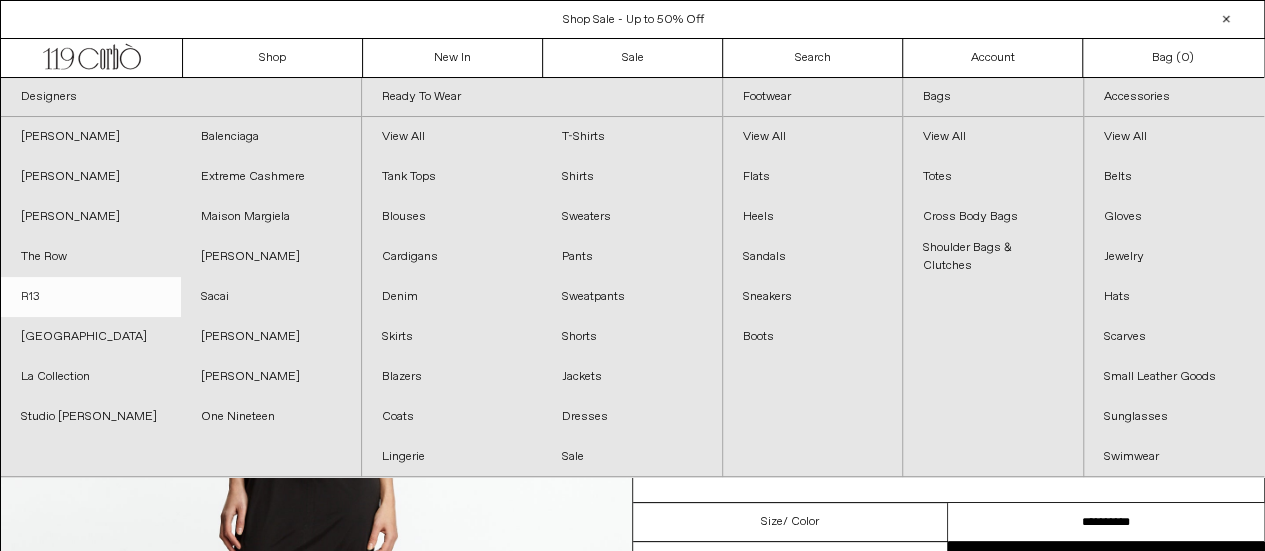 click on "R13" at bounding box center [91, 297] 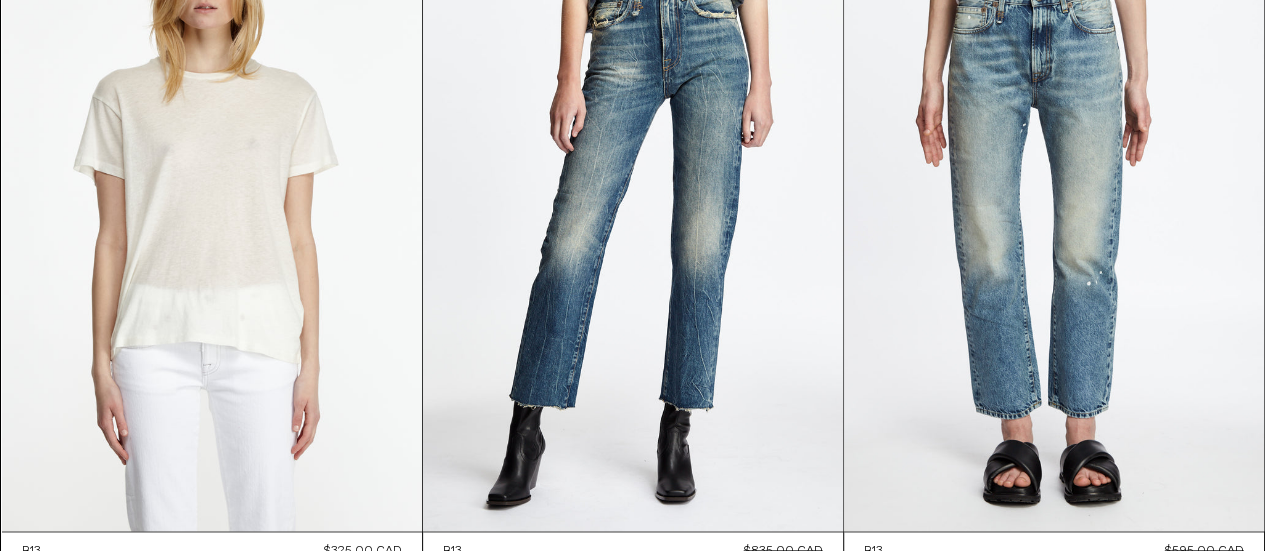 scroll, scrollTop: 8586, scrollLeft: 0, axis: vertical 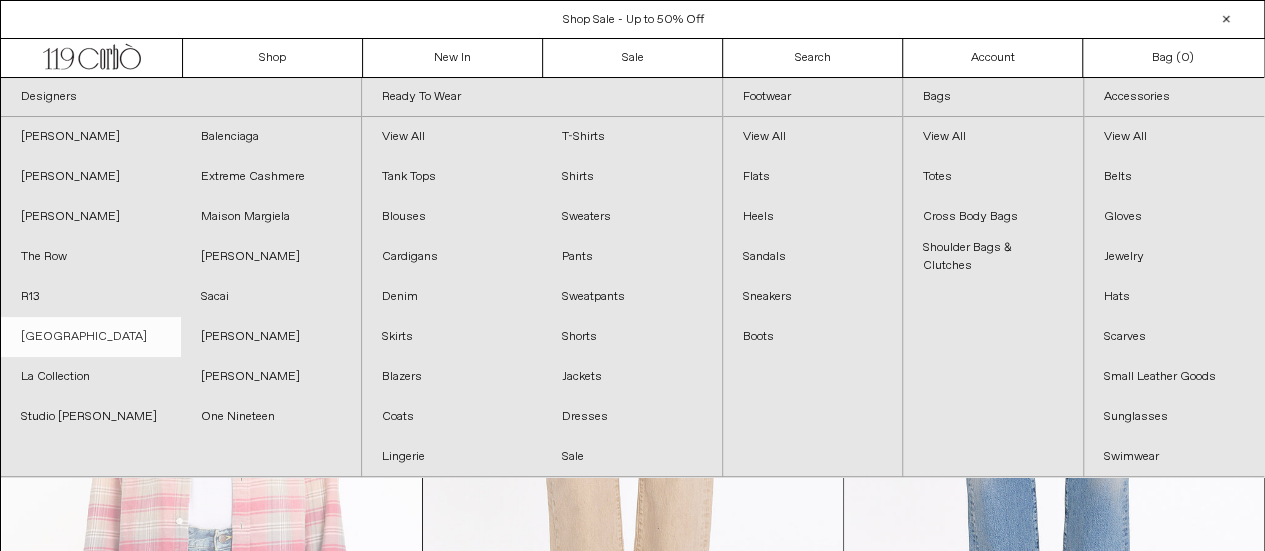 click on "[GEOGRAPHIC_DATA]" at bounding box center [91, 337] 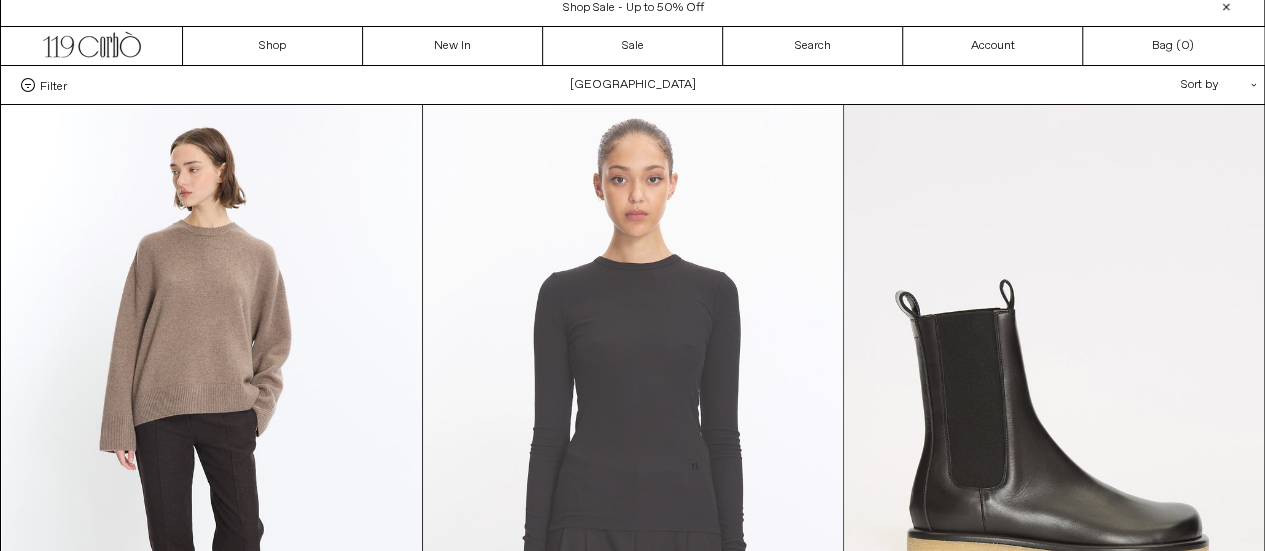 scroll, scrollTop: 0, scrollLeft: 0, axis: both 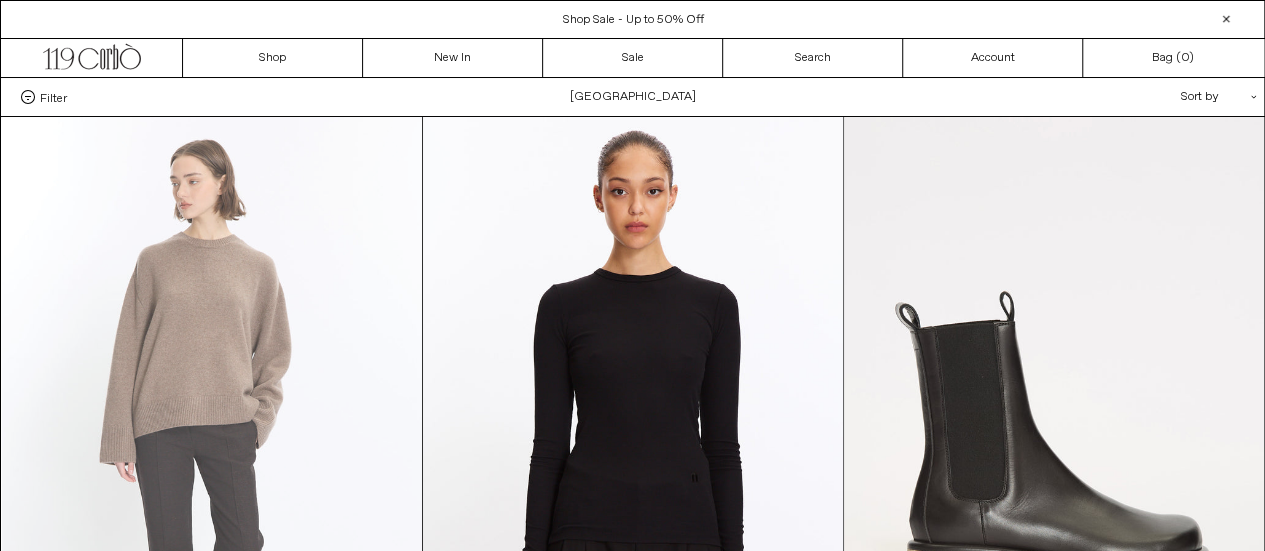 click at bounding box center [212, 432] 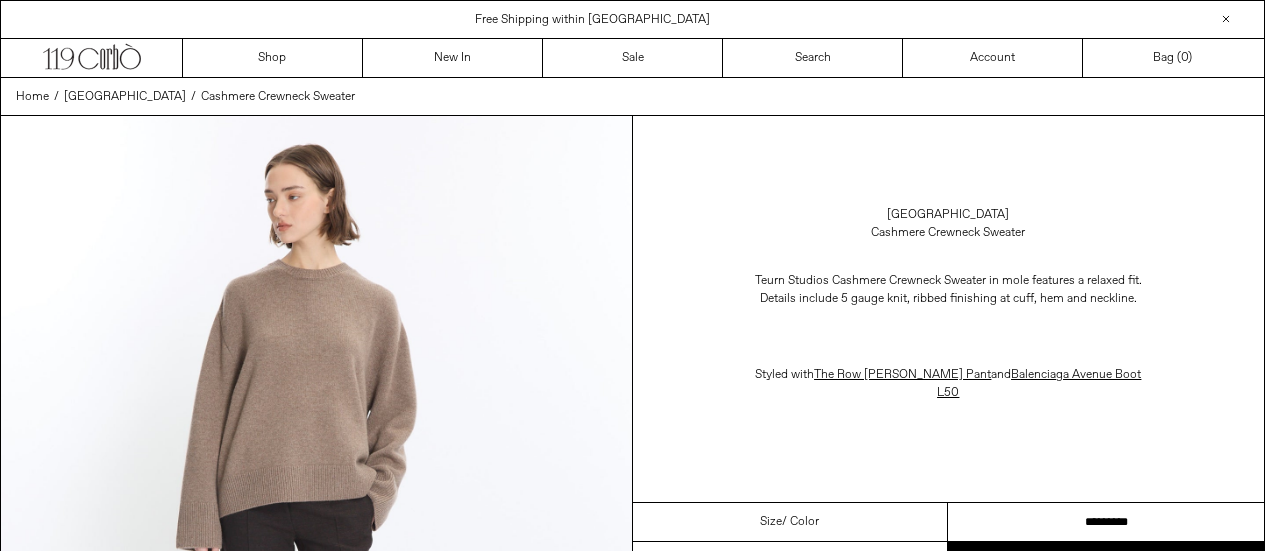 scroll, scrollTop: 0, scrollLeft: 0, axis: both 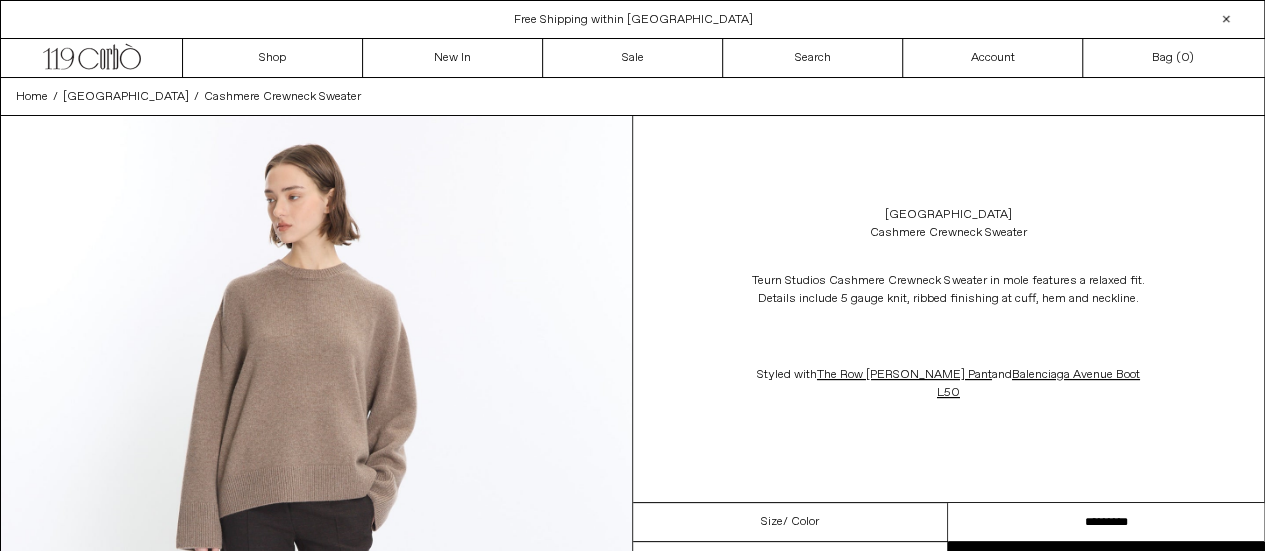 click on "*********
********" at bounding box center (1106, 522) 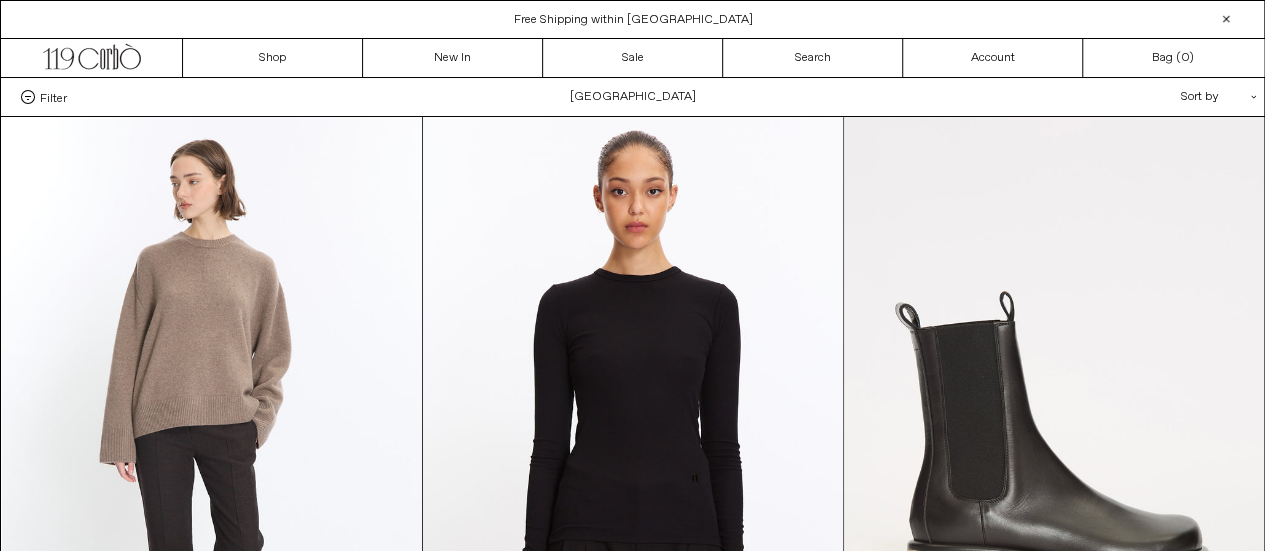 scroll, scrollTop: 0, scrollLeft: 0, axis: both 